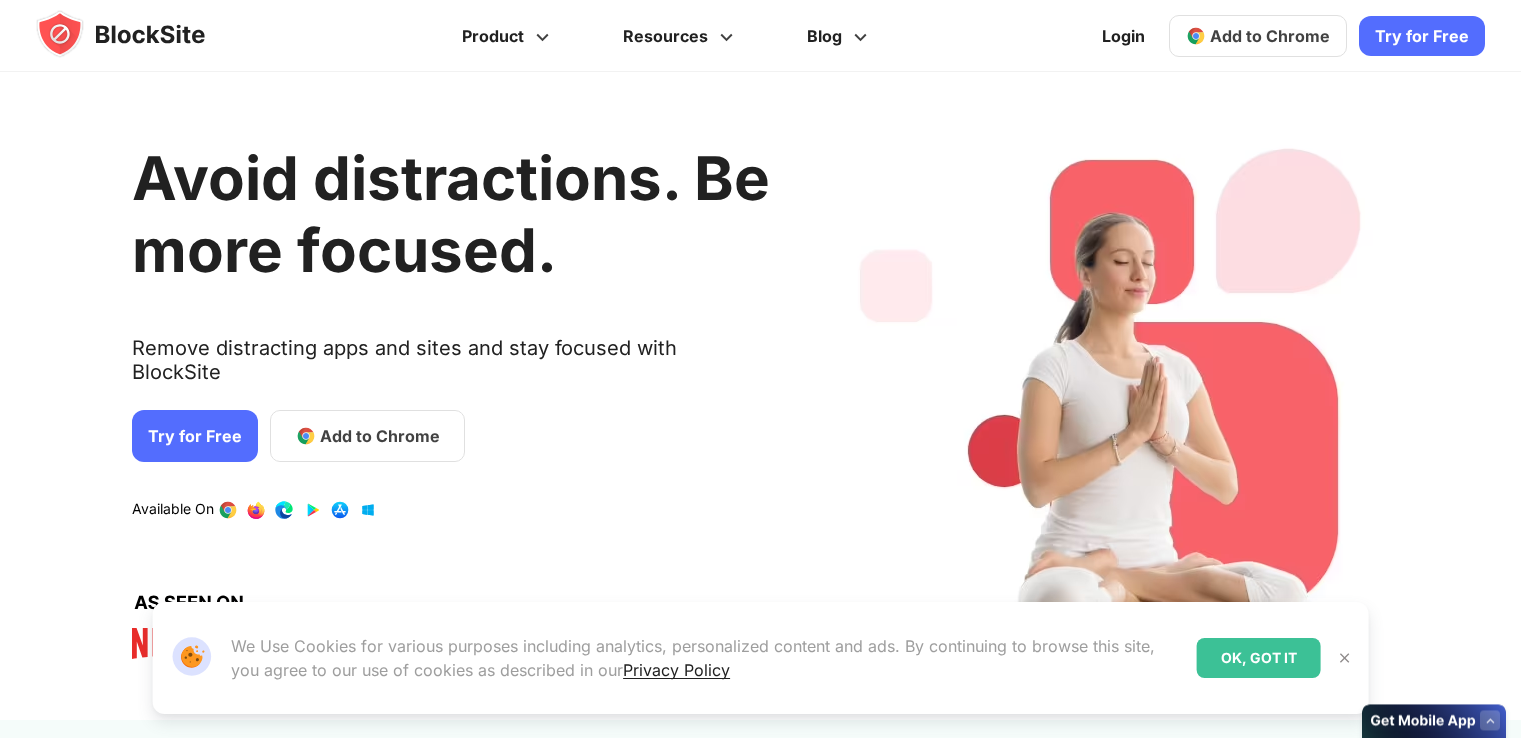 scroll, scrollTop: 0, scrollLeft: 0, axis: both 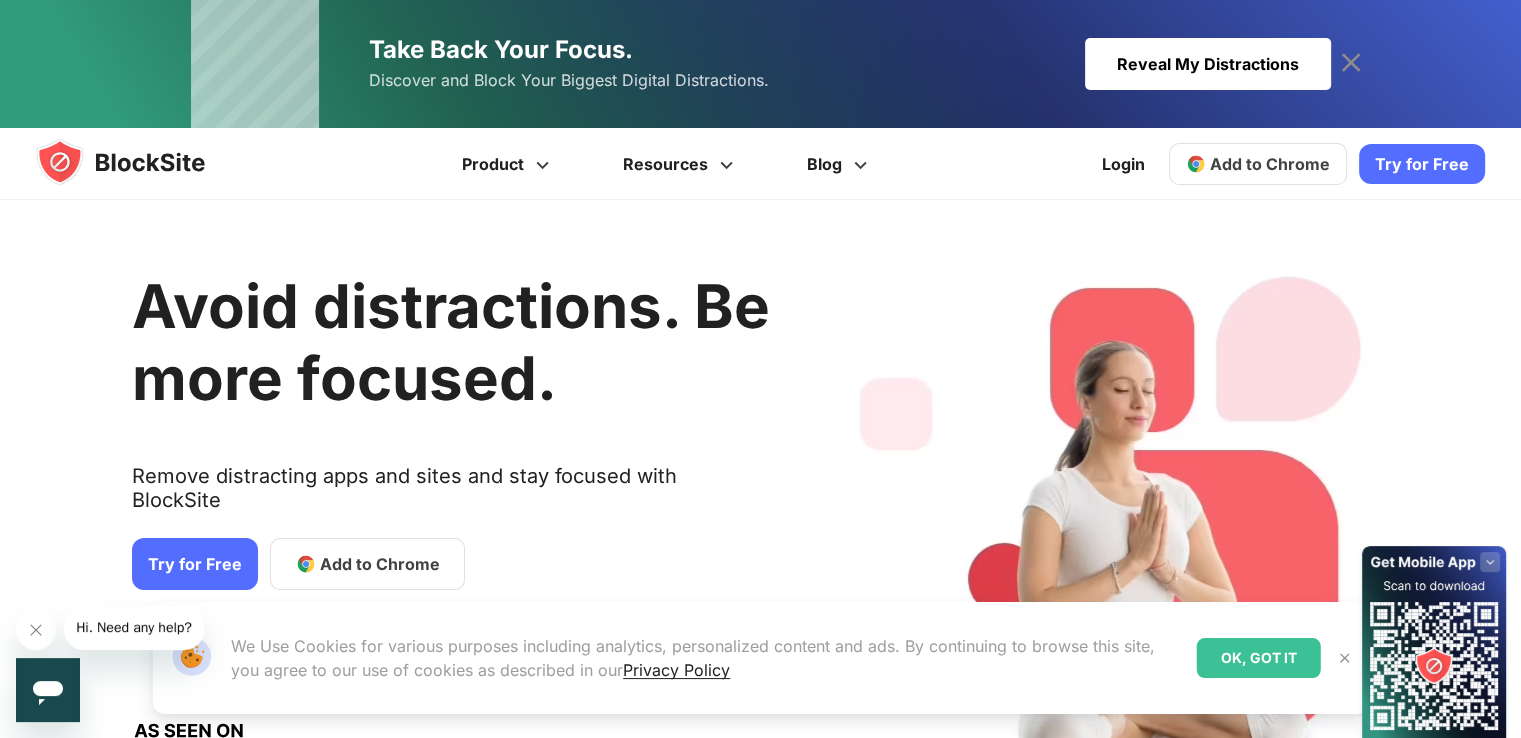 click on "OK, GOT IT" at bounding box center [1259, 658] 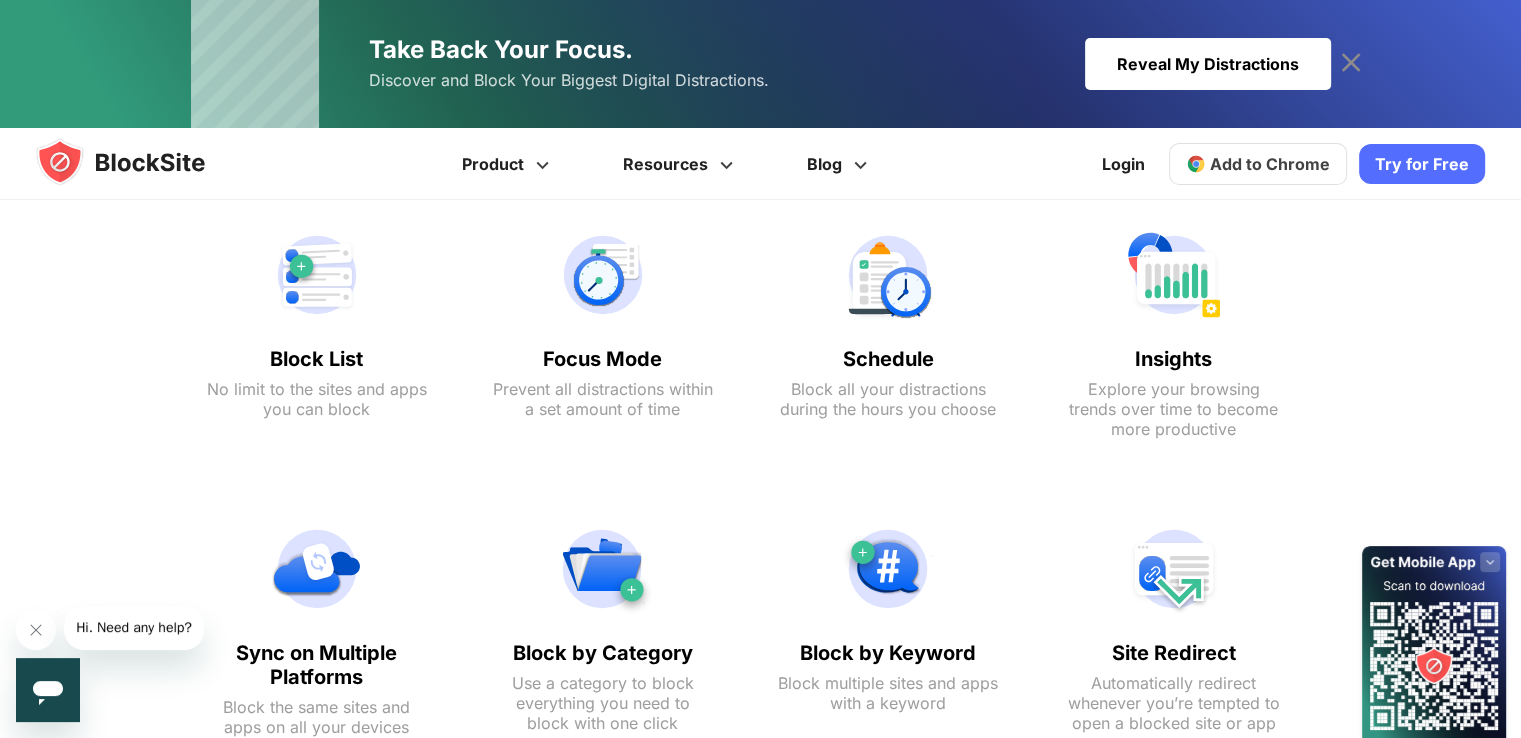 scroll, scrollTop: 993, scrollLeft: 0, axis: vertical 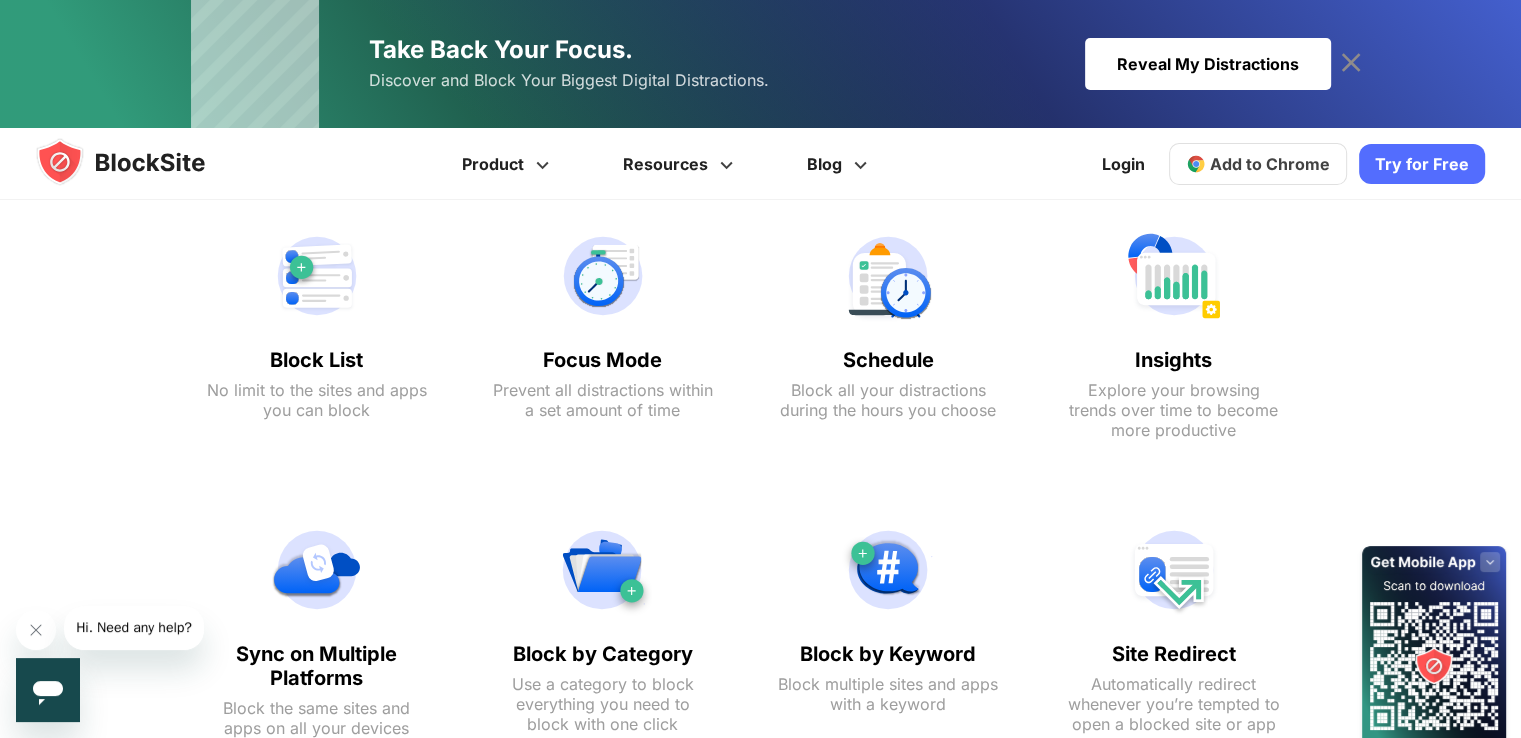 click 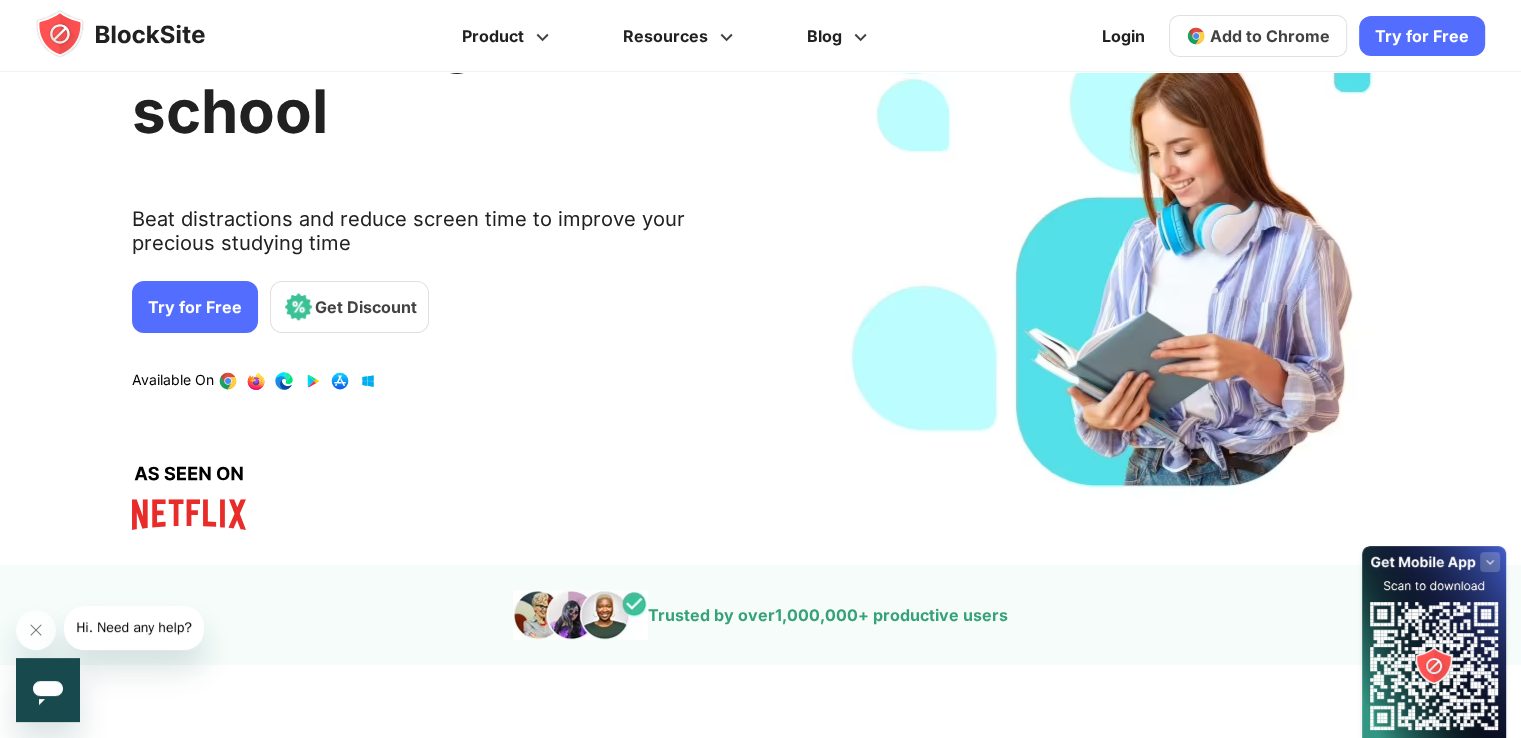 scroll, scrollTop: 200, scrollLeft: 0, axis: vertical 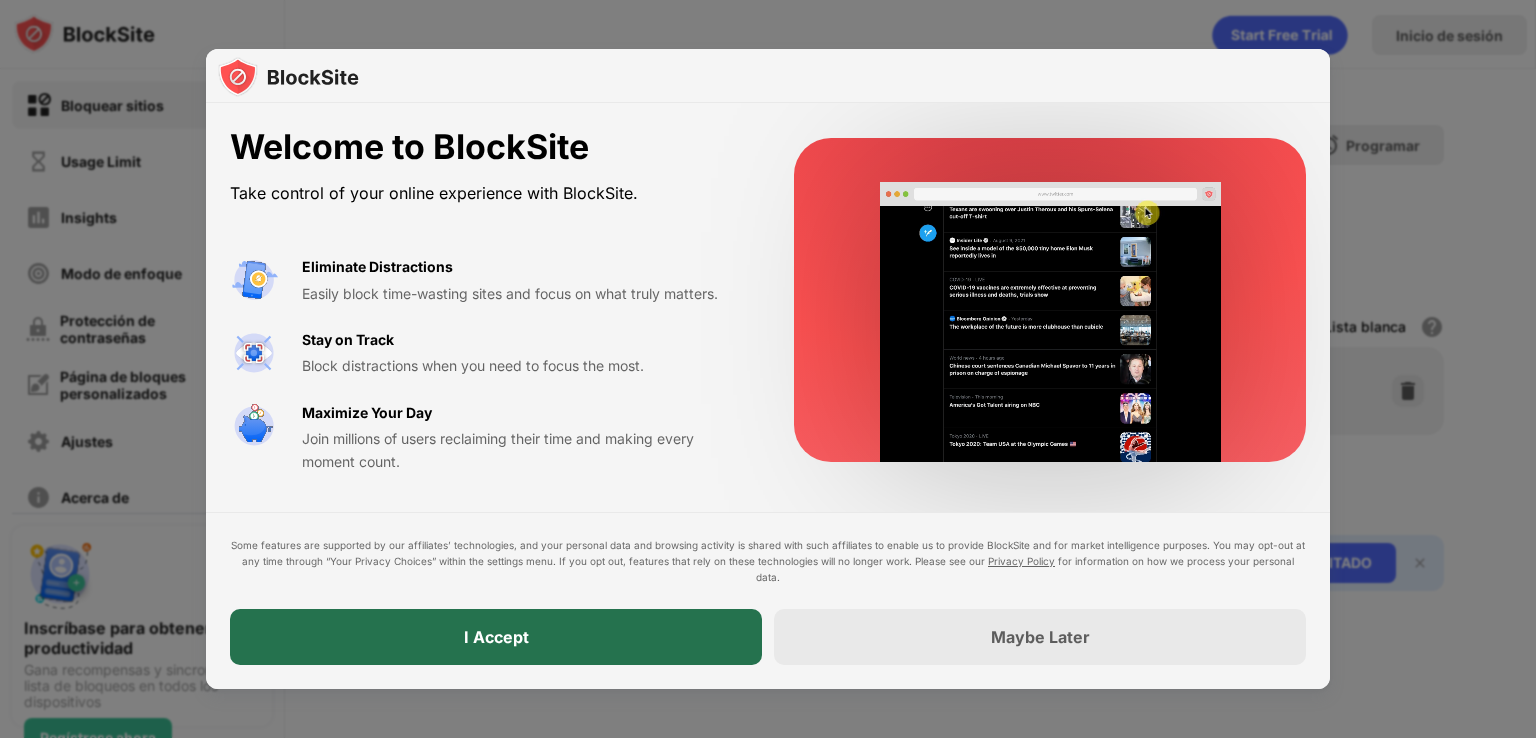 click on "I Accept" at bounding box center (496, 637) 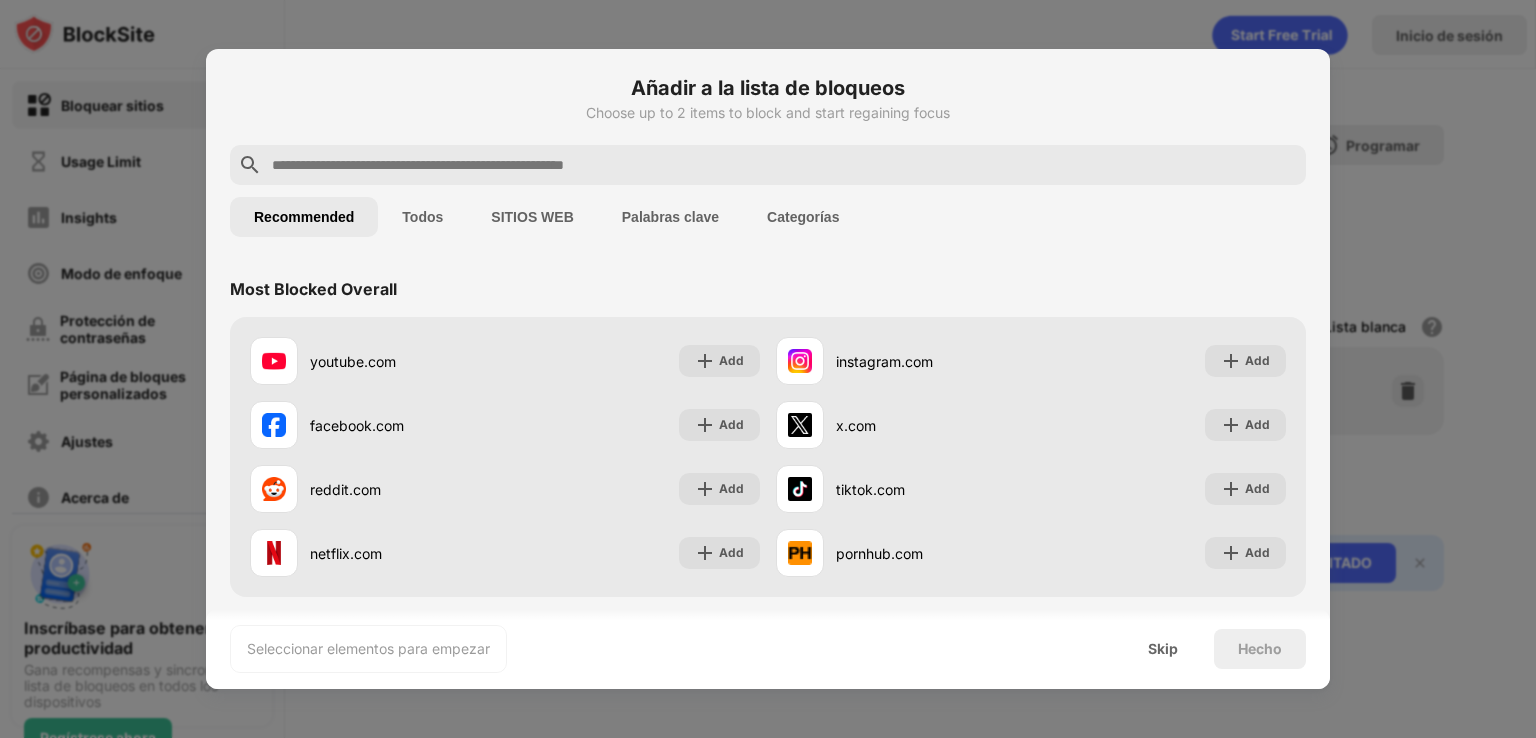 click on "SITIOS WEB" at bounding box center (532, 217) 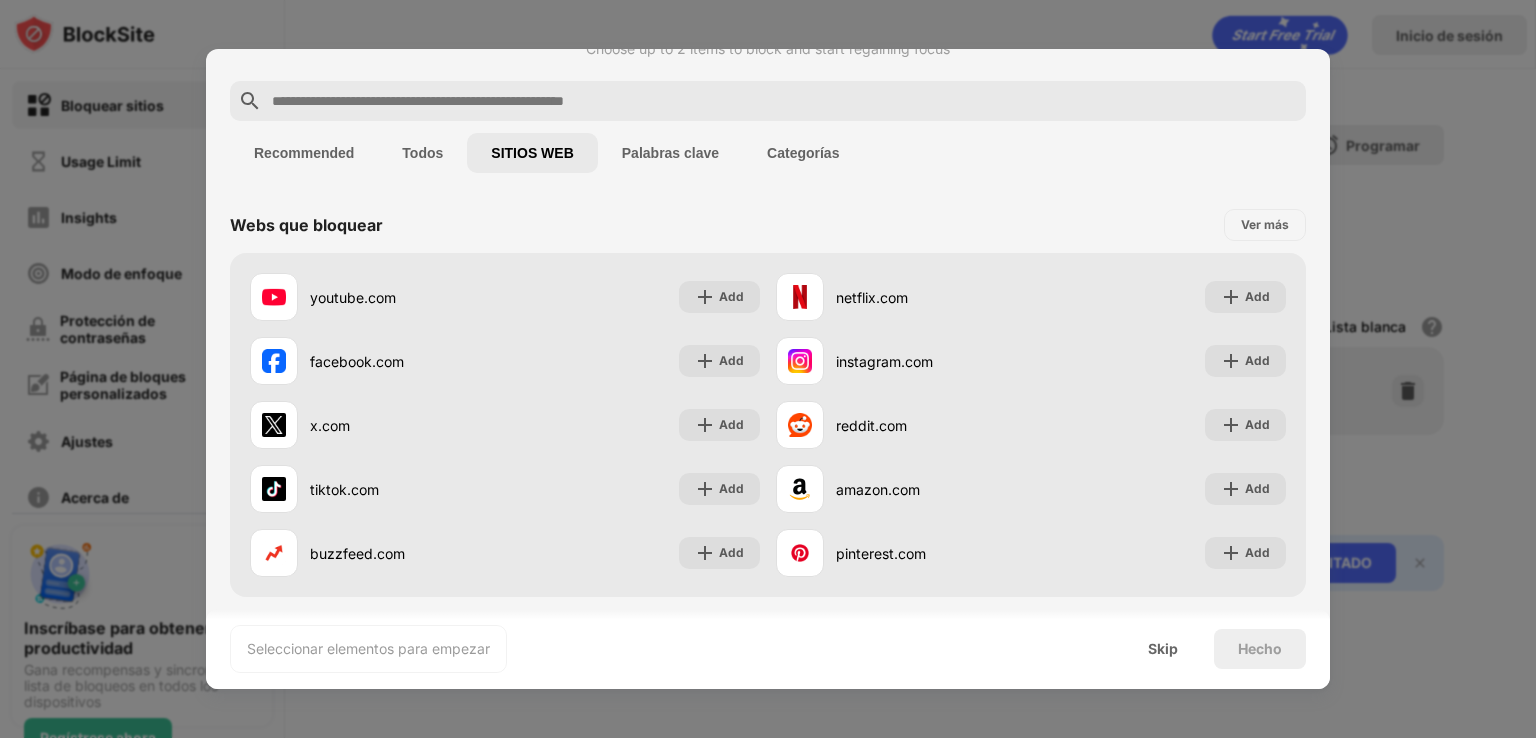 scroll, scrollTop: 32, scrollLeft: 0, axis: vertical 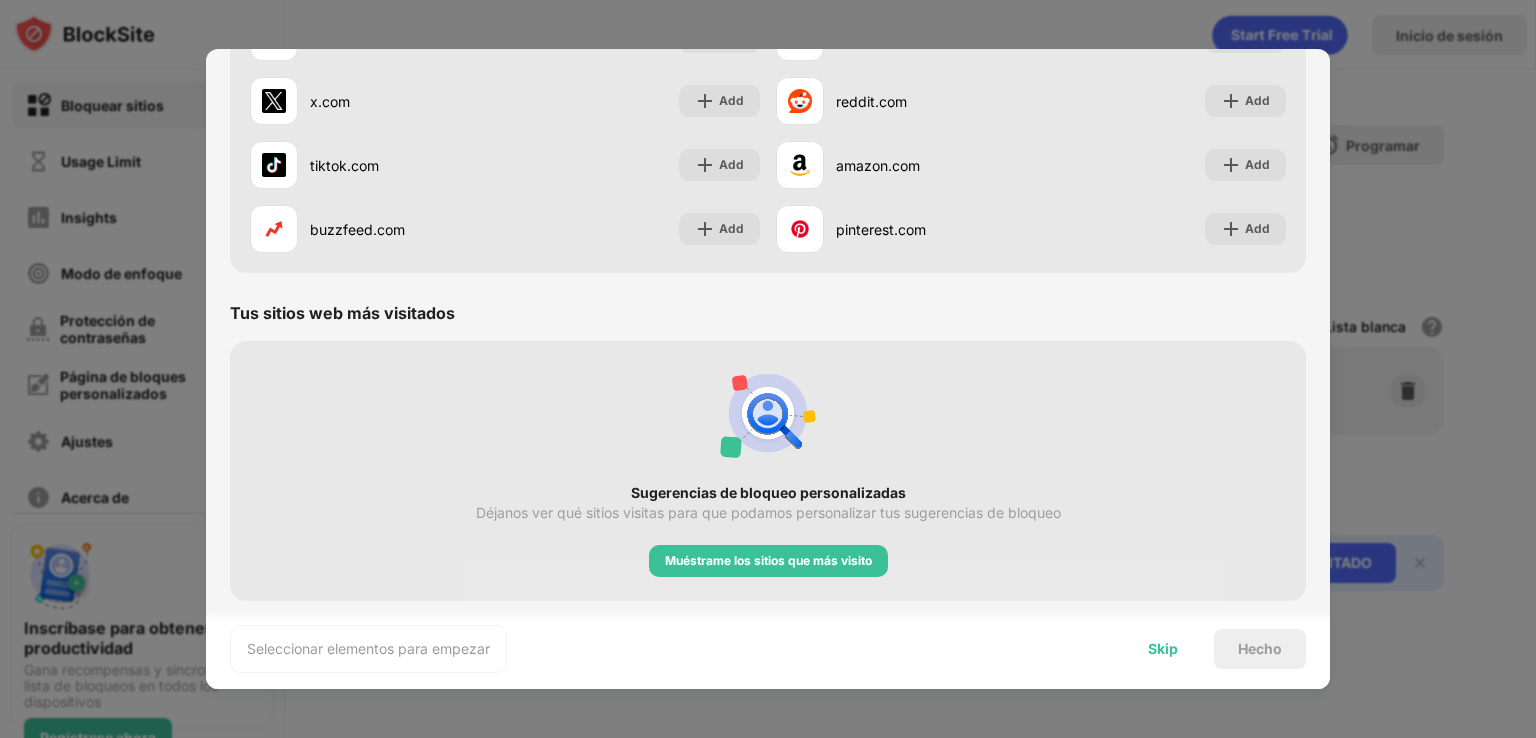click on "Skip" at bounding box center (1163, 649) 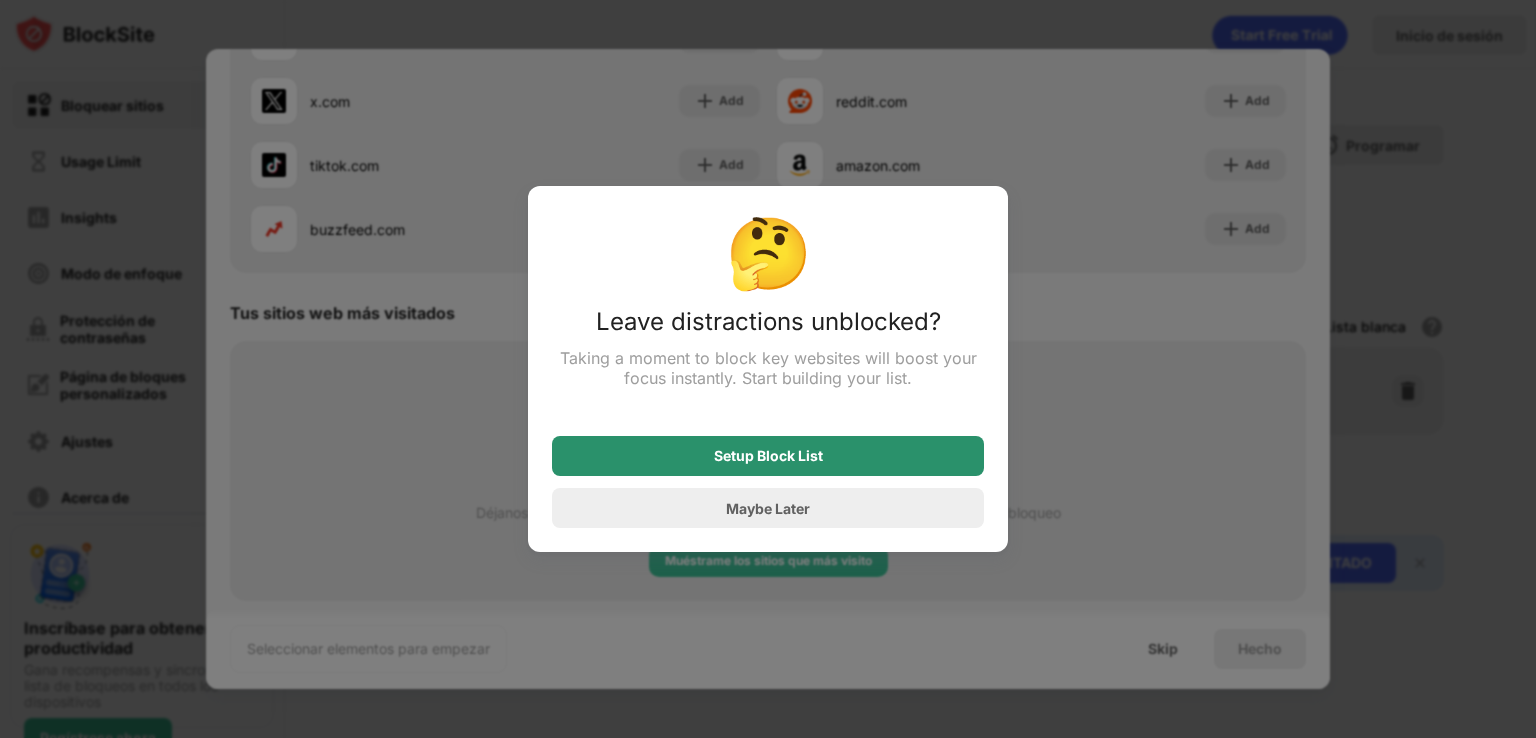 click on "Setup Block List" at bounding box center [768, 456] 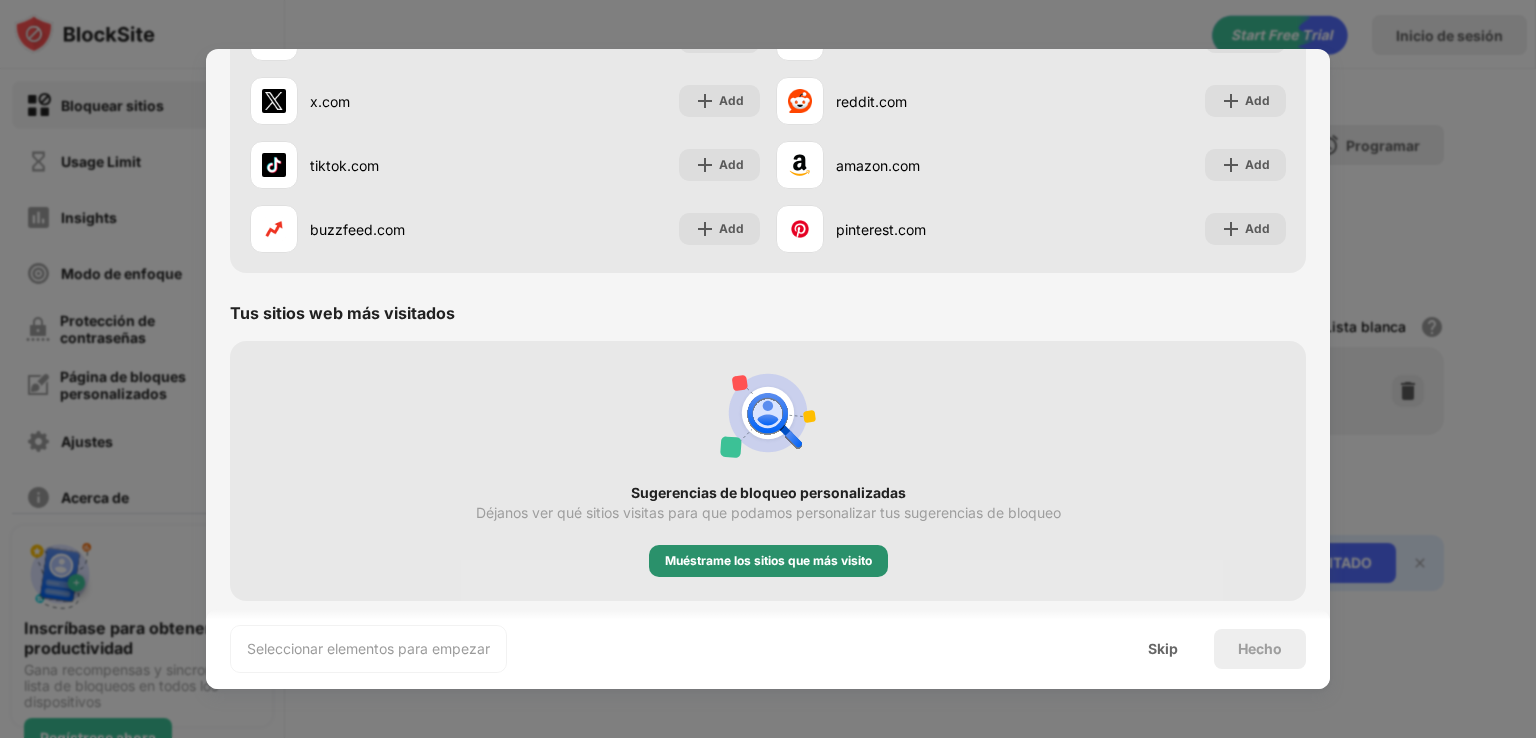 click on "Muéstrame los sitios que más visito" at bounding box center [768, 561] 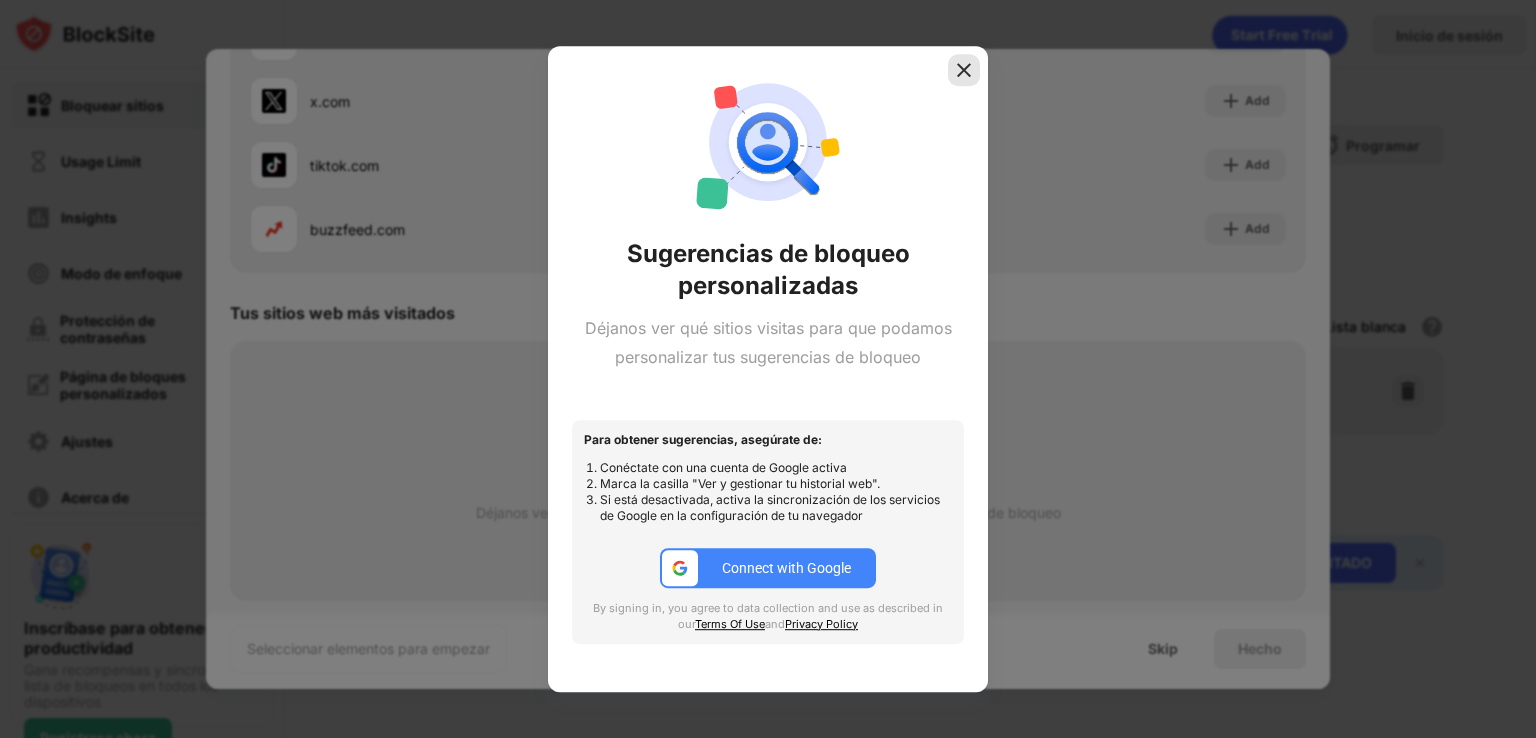 click at bounding box center (964, 70) 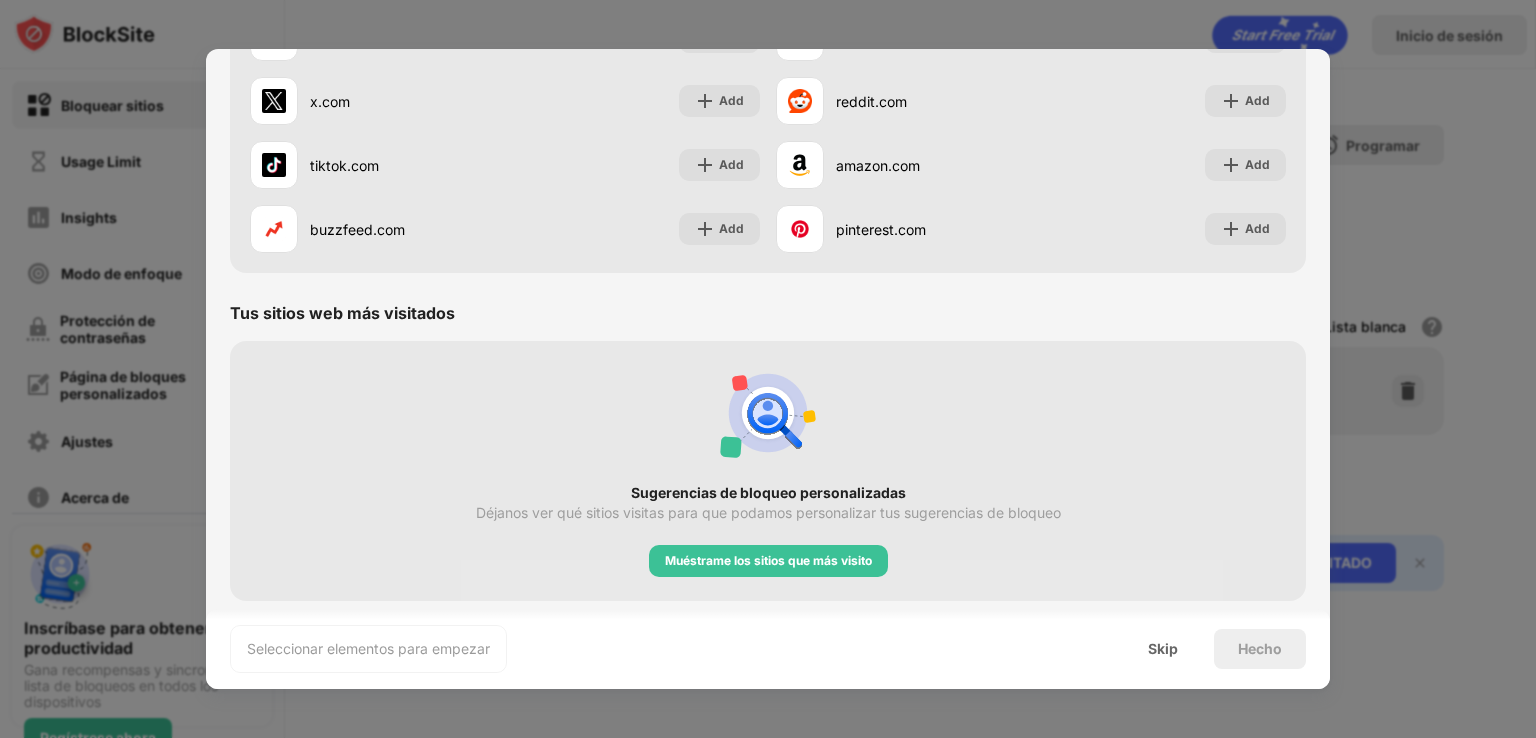 scroll, scrollTop: 0, scrollLeft: 0, axis: both 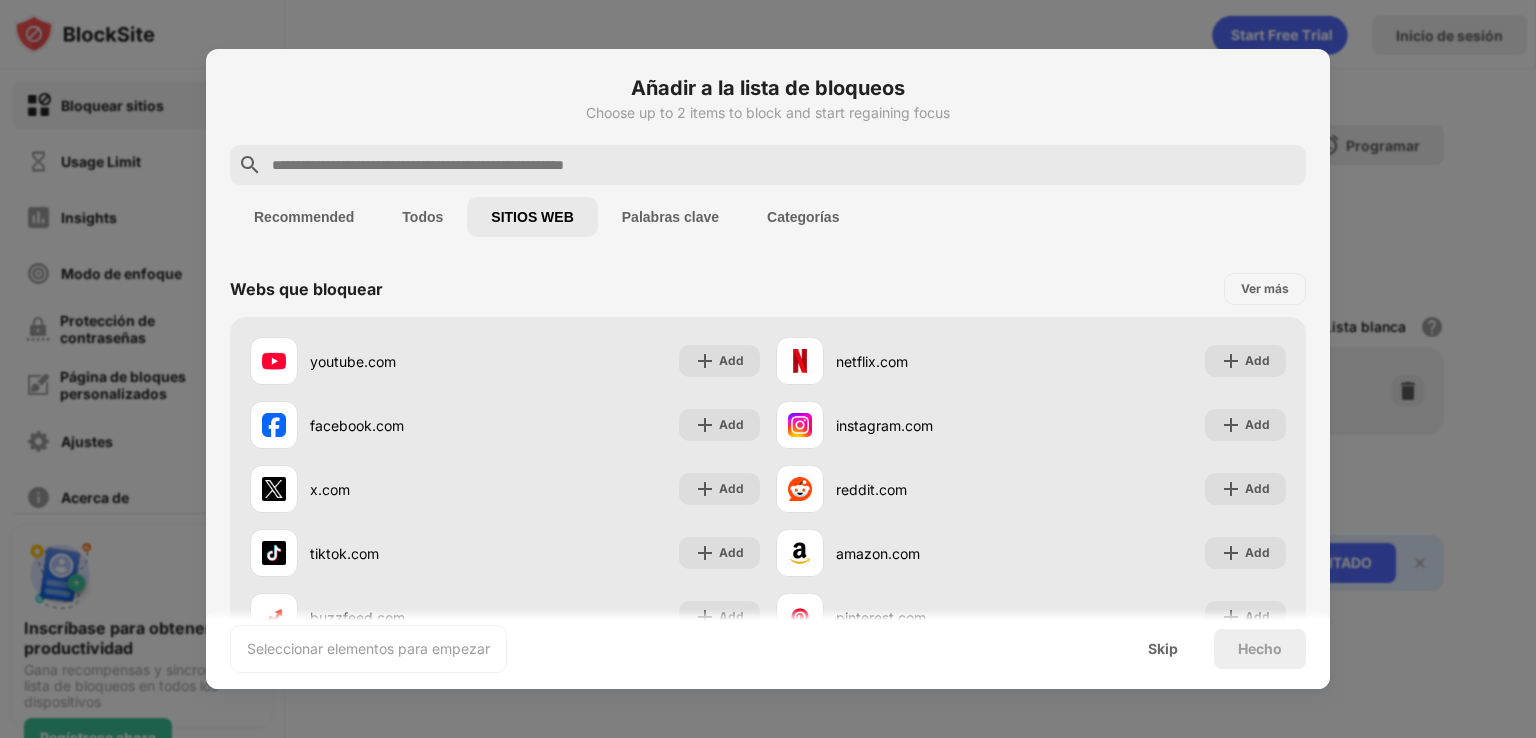 click at bounding box center [784, 165] 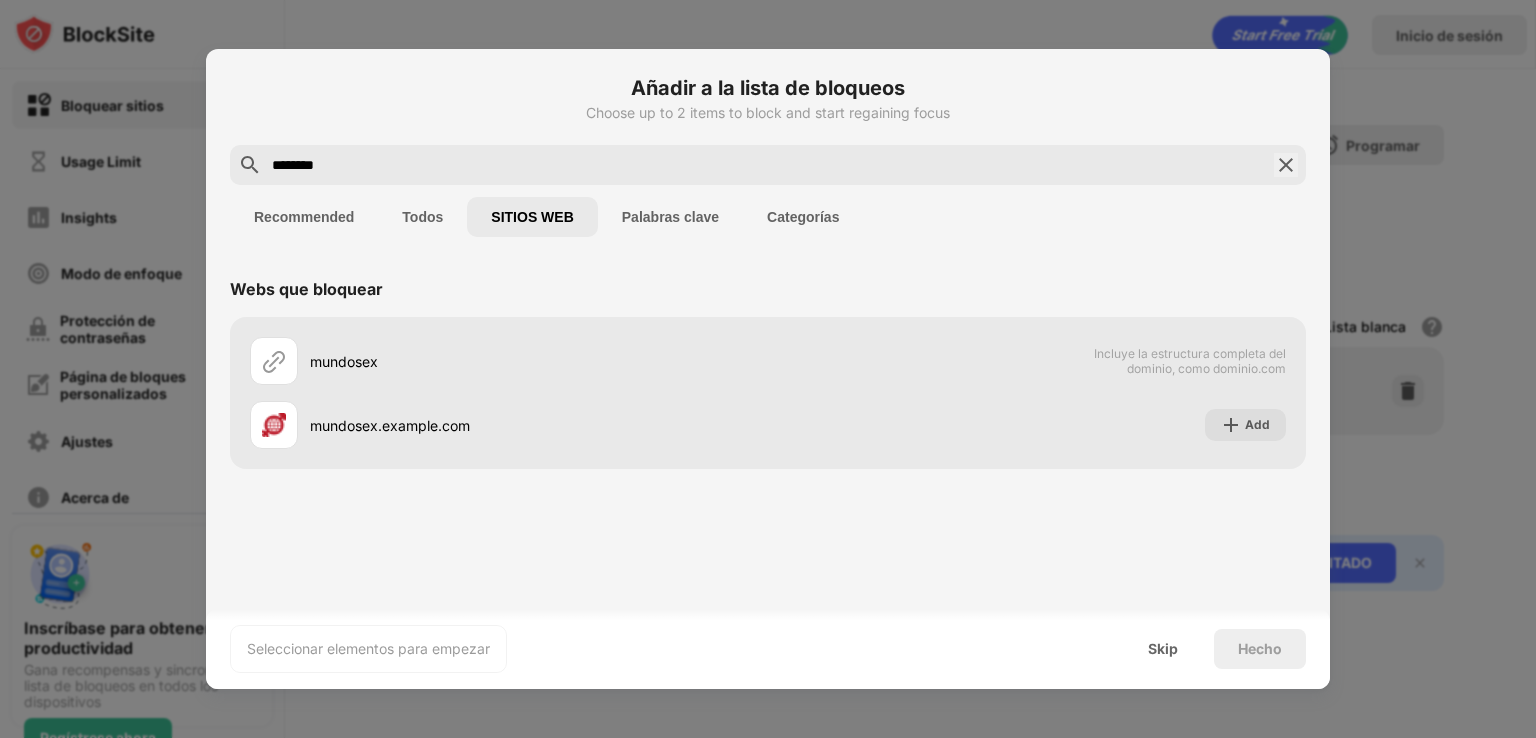 type on "********" 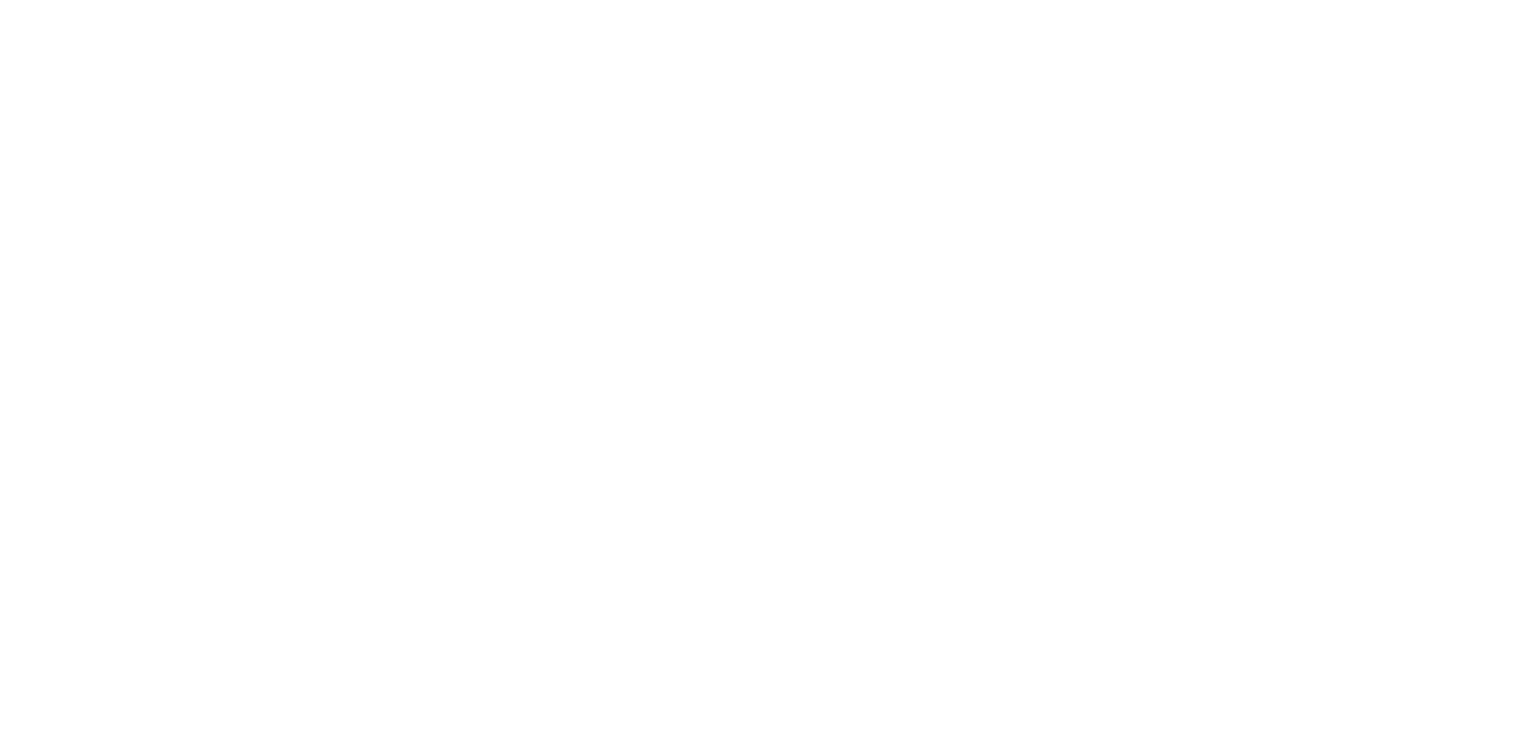 scroll, scrollTop: 0, scrollLeft: 0, axis: both 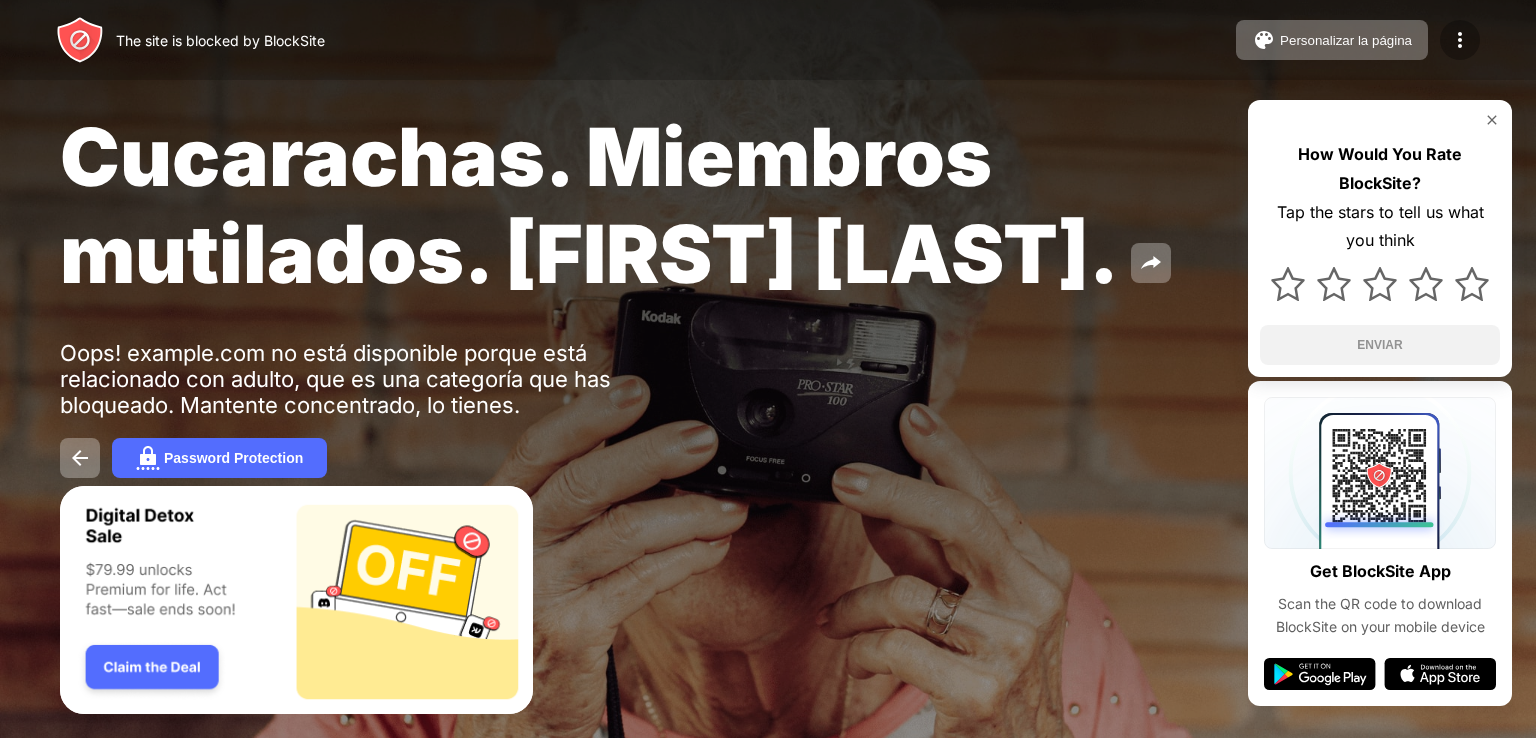 click at bounding box center (1460, 40) 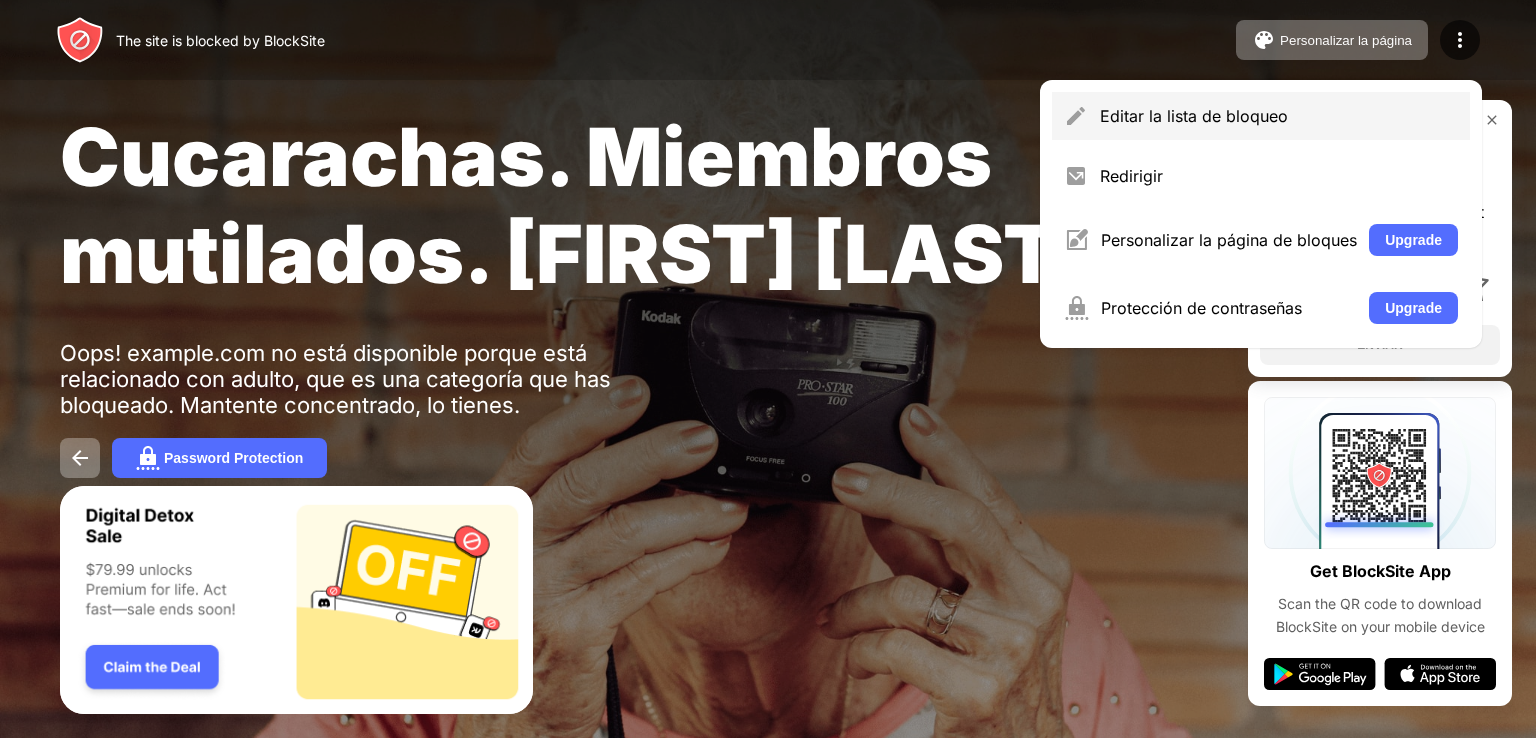 click on "Editar la lista de bloqueo" at bounding box center (1279, 116) 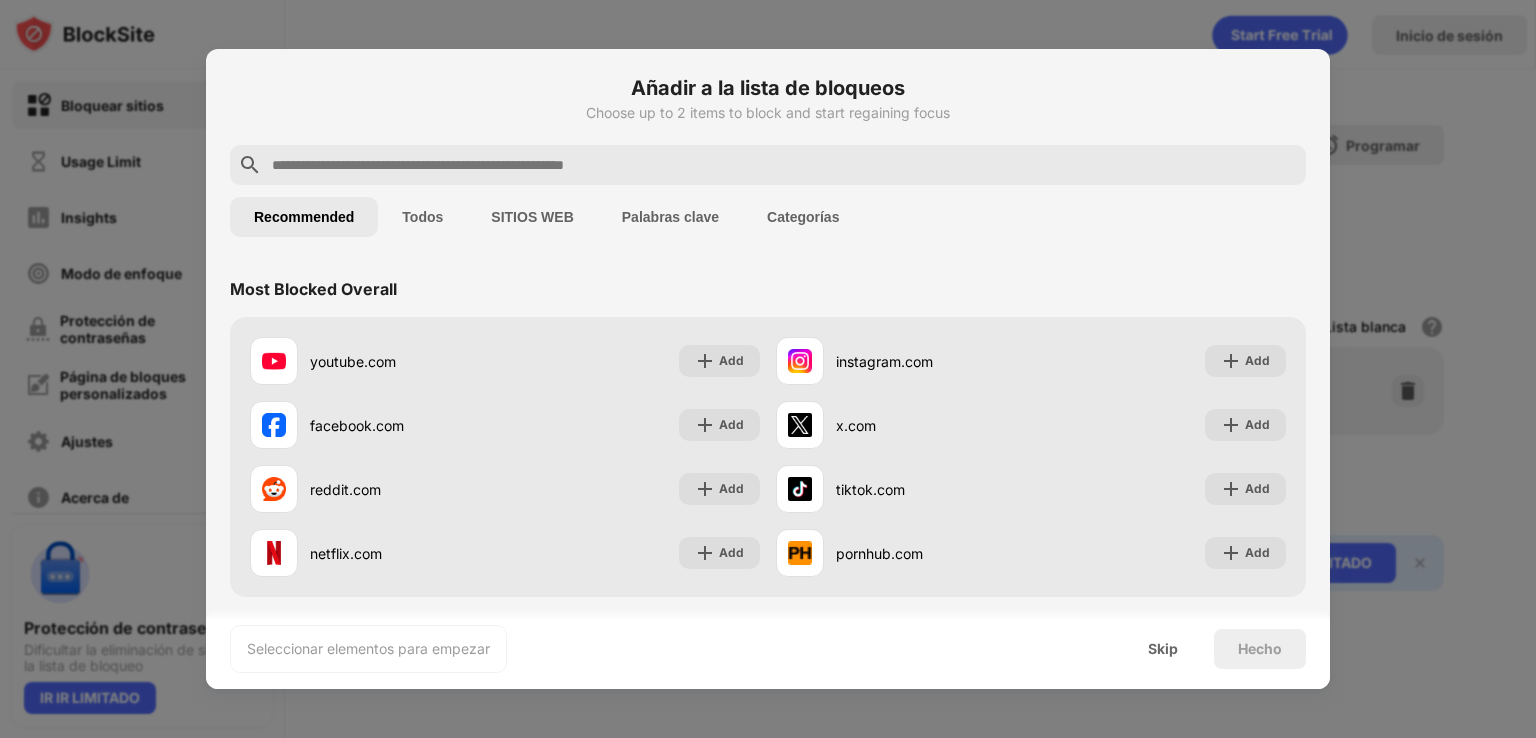 click on "SITIOS WEB" at bounding box center (532, 217) 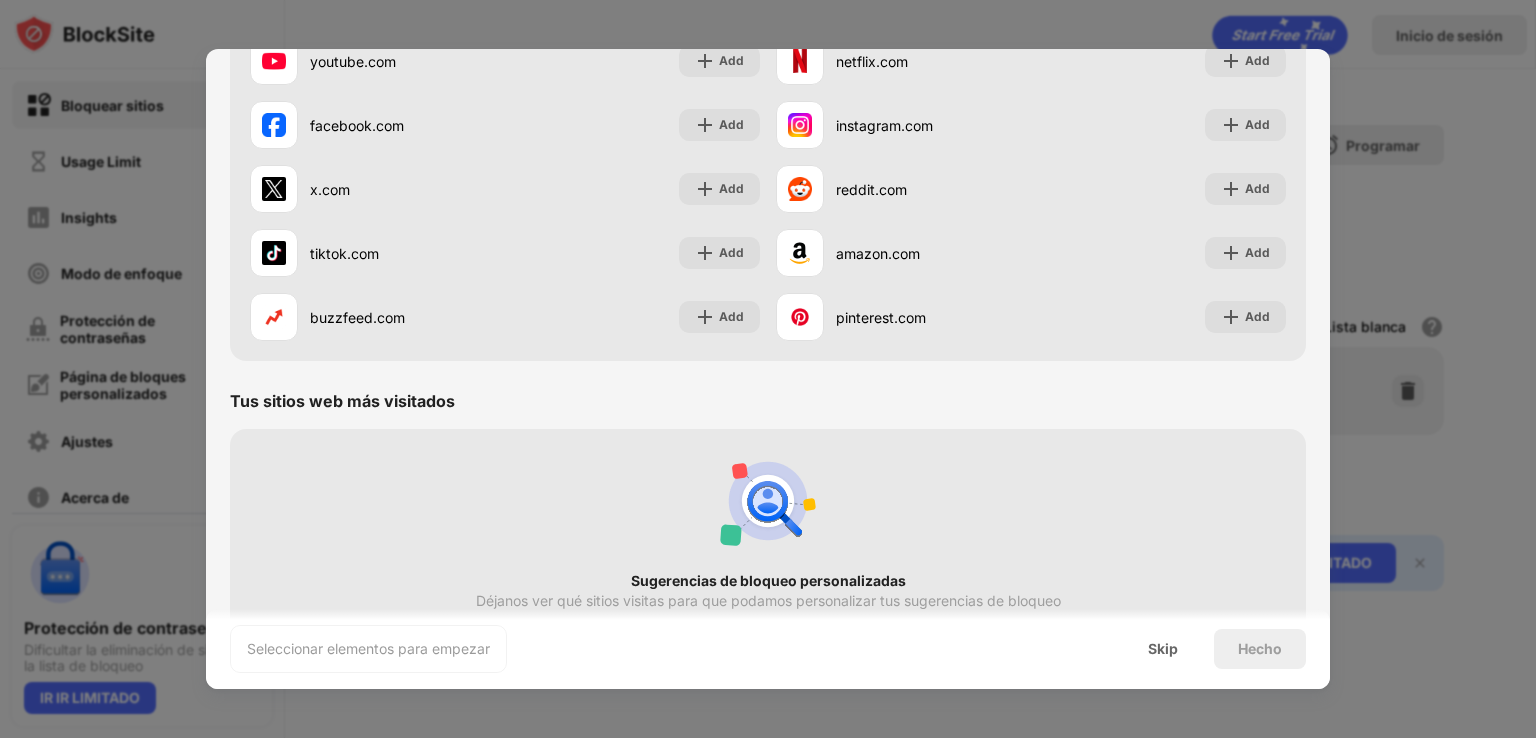 scroll, scrollTop: 0, scrollLeft: 0, axis: both 